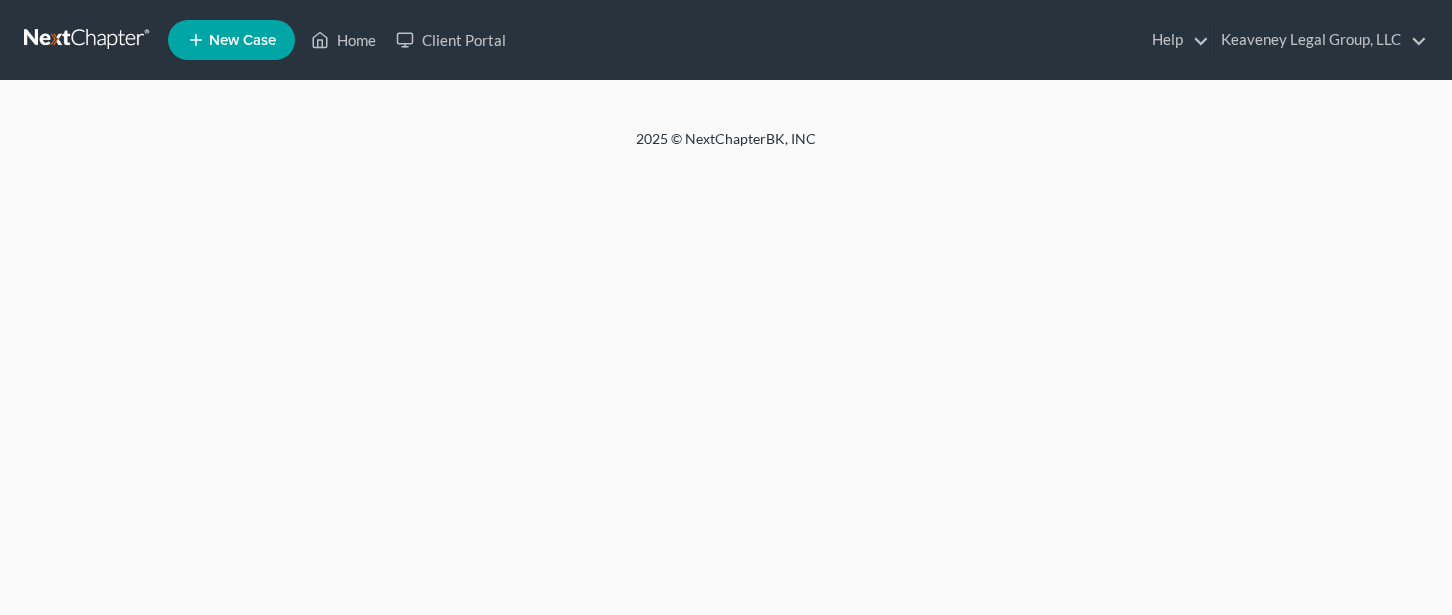 scroll, scrollTop: 0, scrollLeft: 0, axis: both 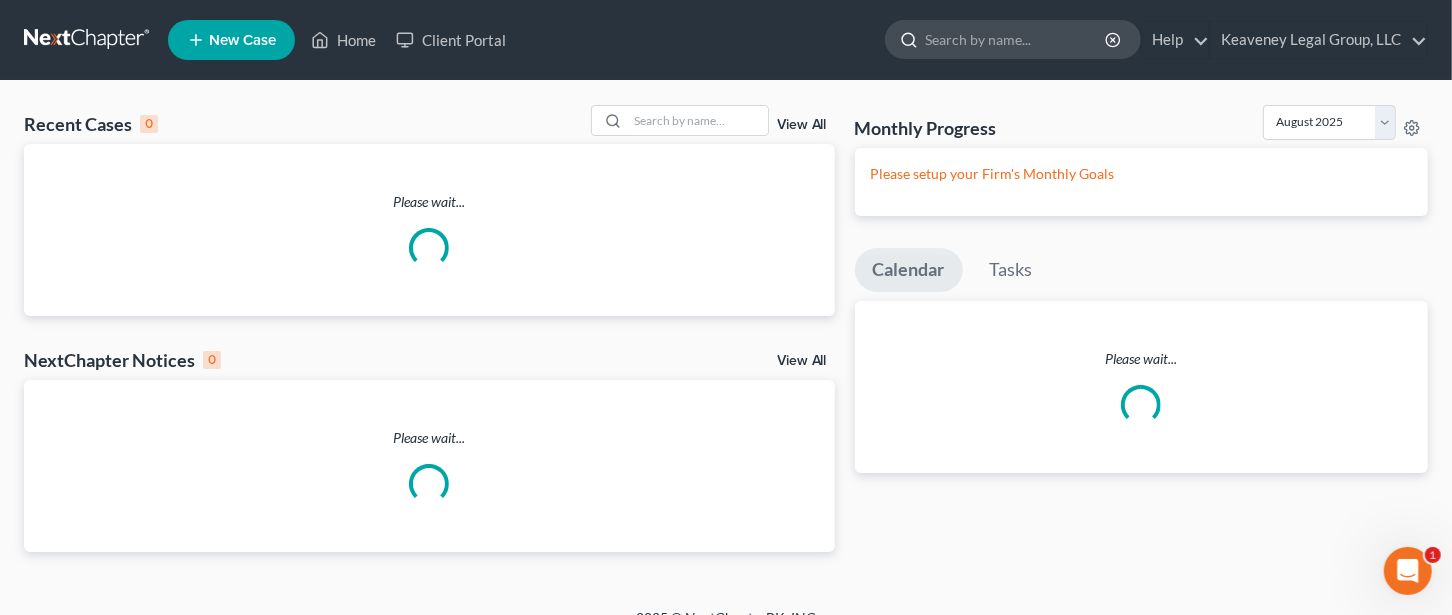 click at bounding box center (1016, 39) 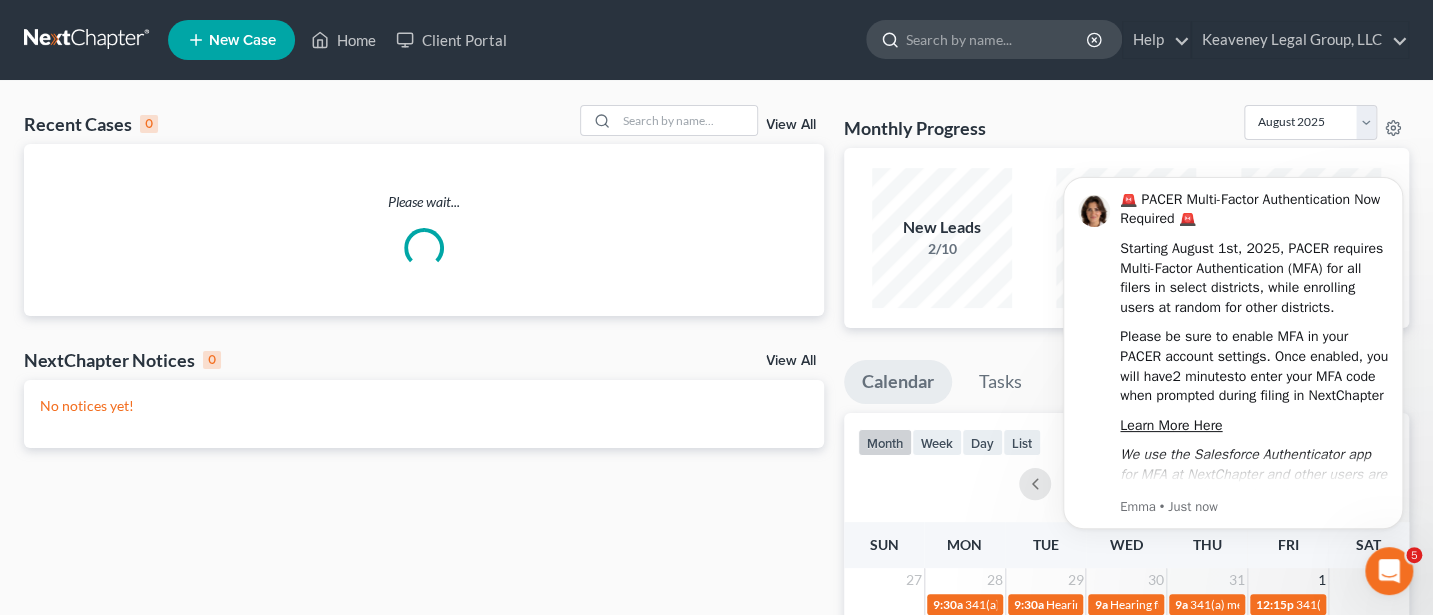 scroll, scrollTop: 0, scrollLeft: 0, axis: both 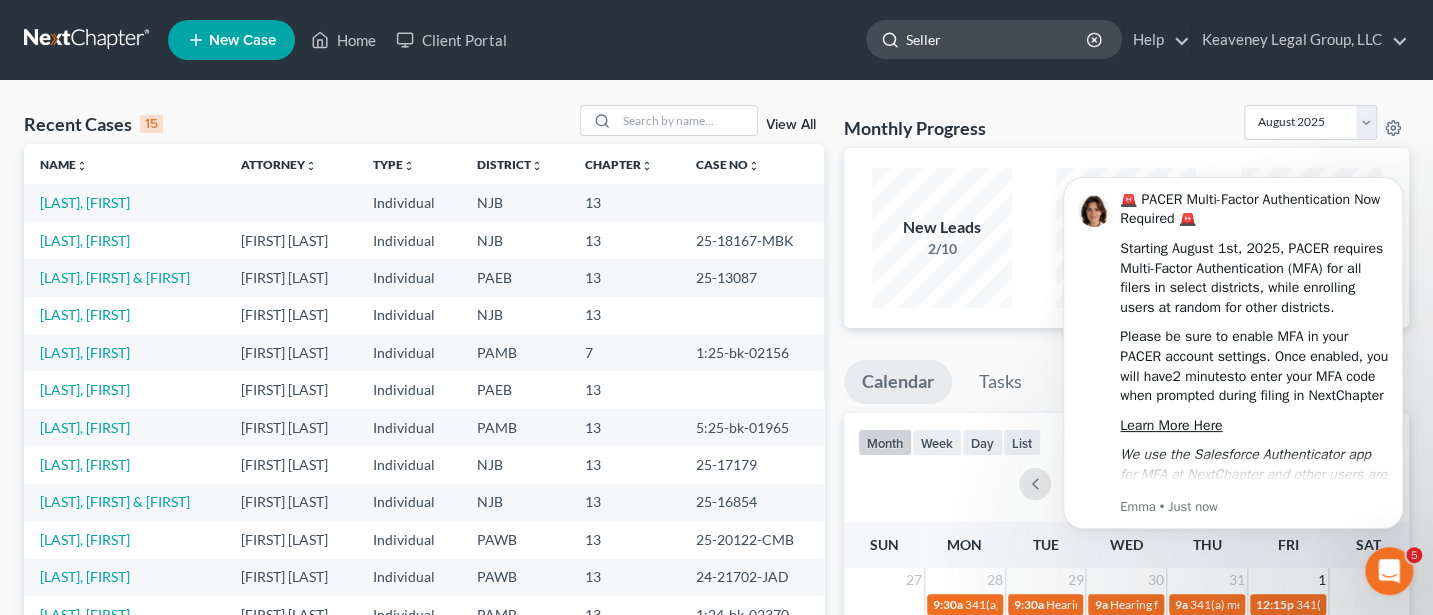 type on "Sellers" 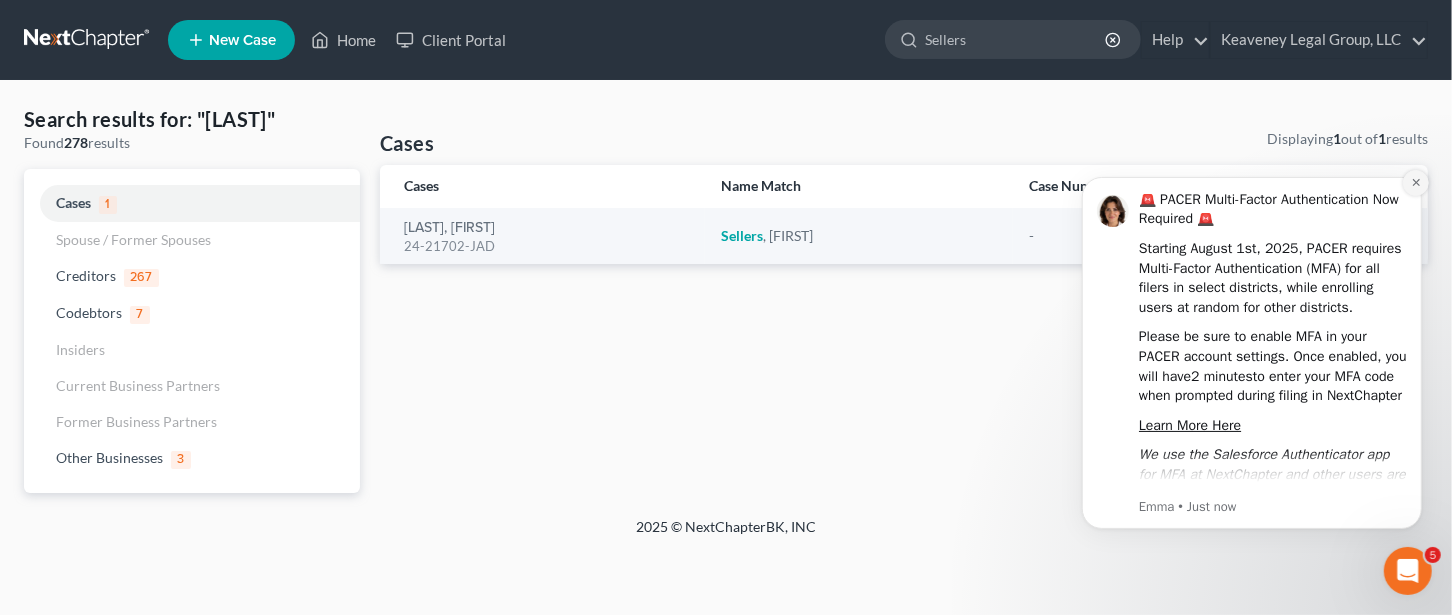 click 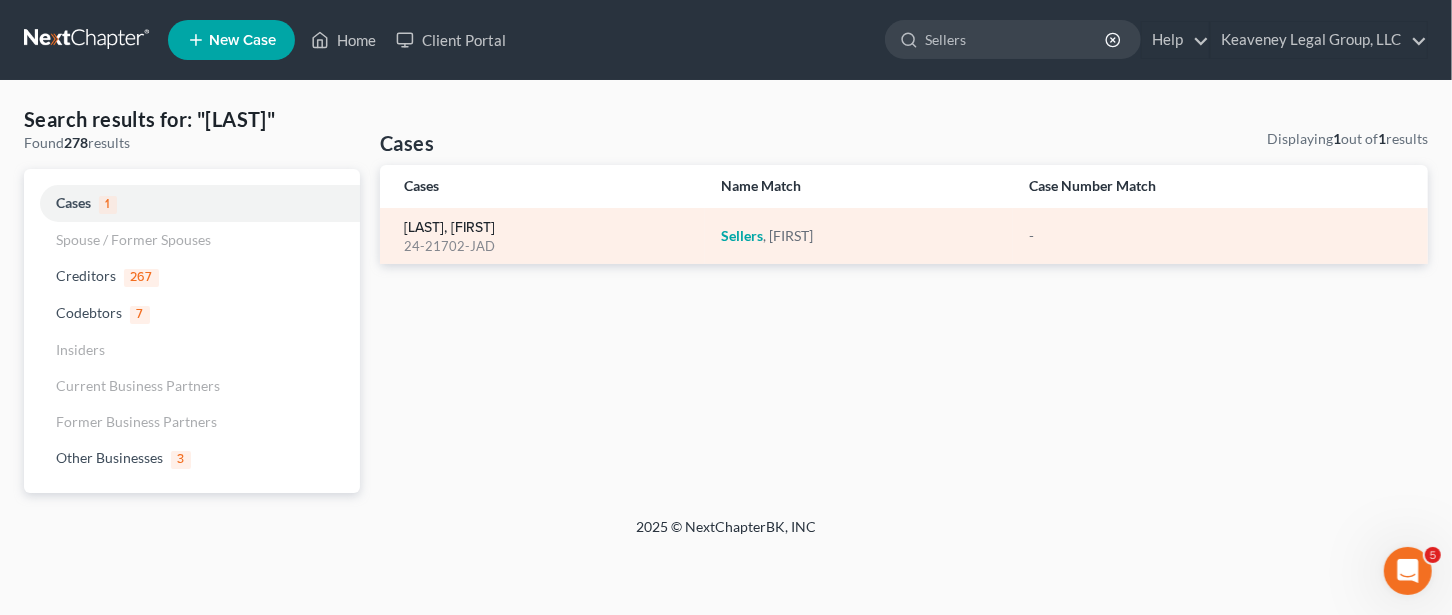 click on "Sellers, Jonathan" at bounding box center [449, 228] 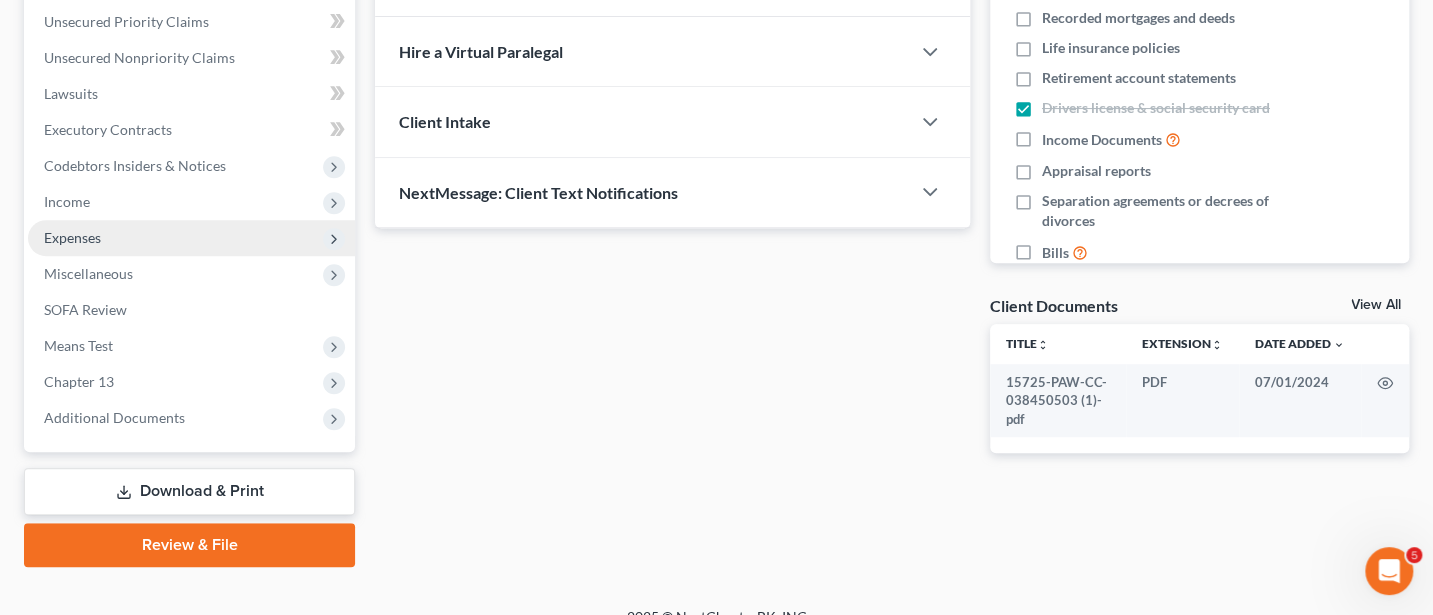 scroll, scrollTop: 482, scrollLeft: 0, axis: vertical 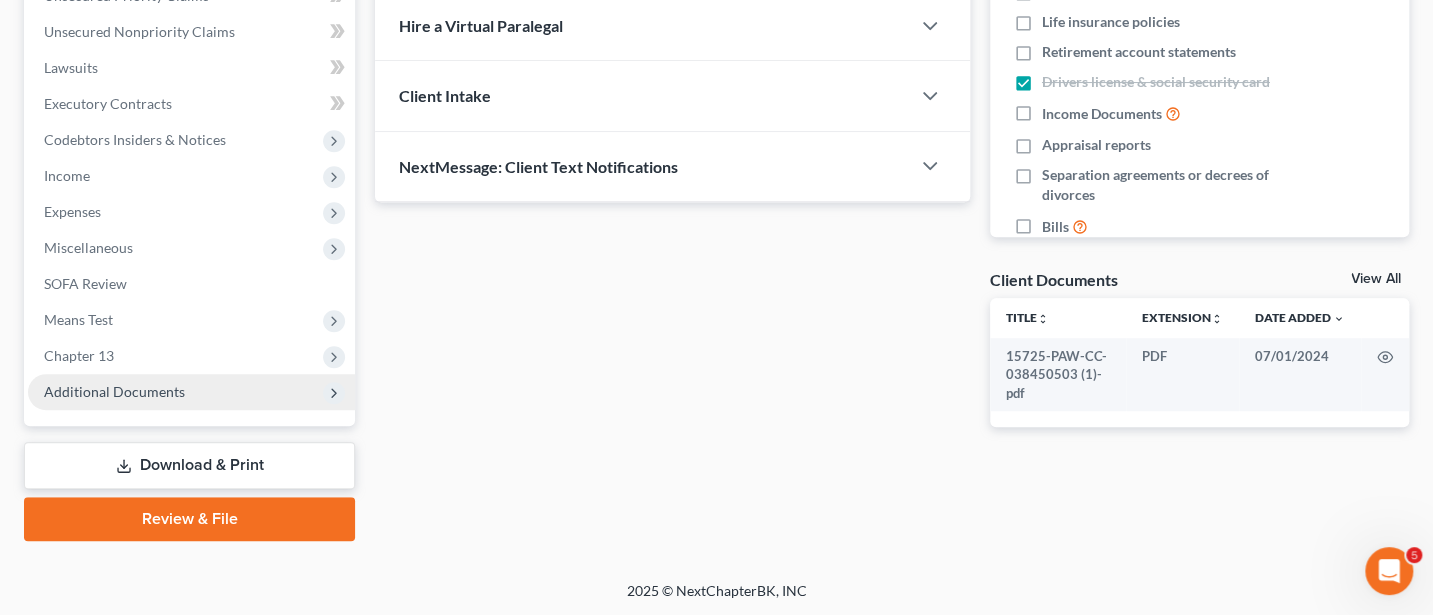 click on "Additional Documents" at bounding box center [114, 391] 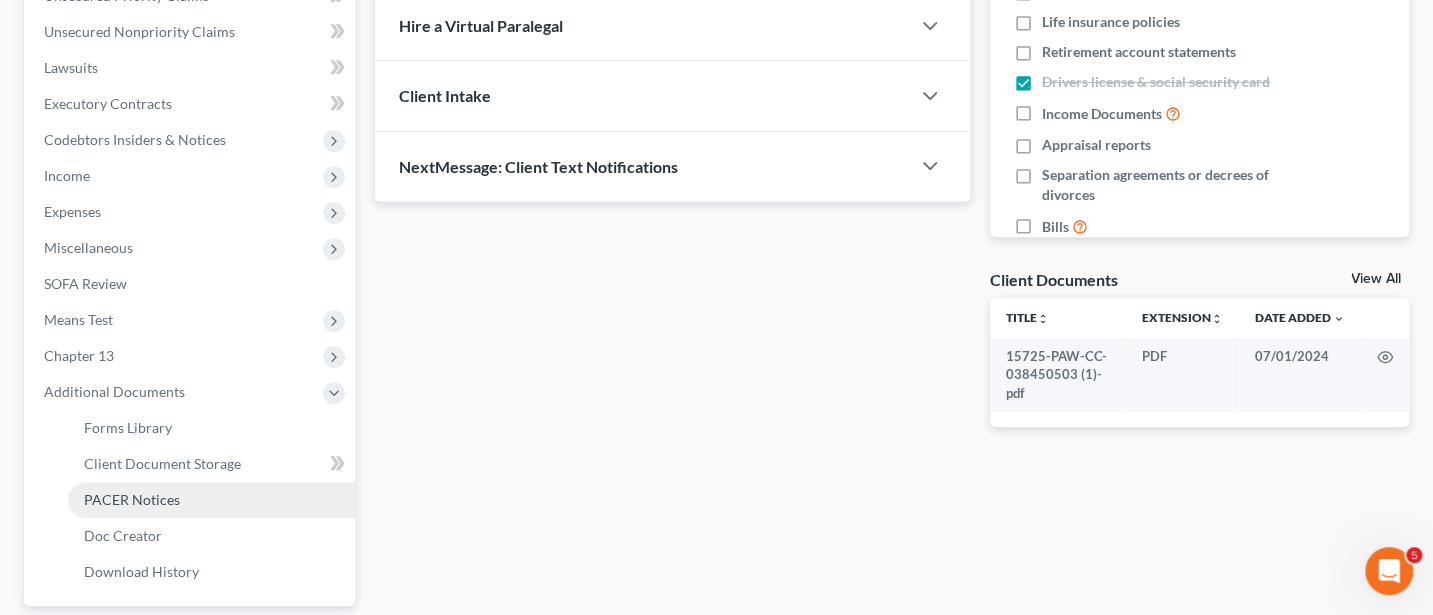 click on "PACER Notices" at bounding box center [132, 499] 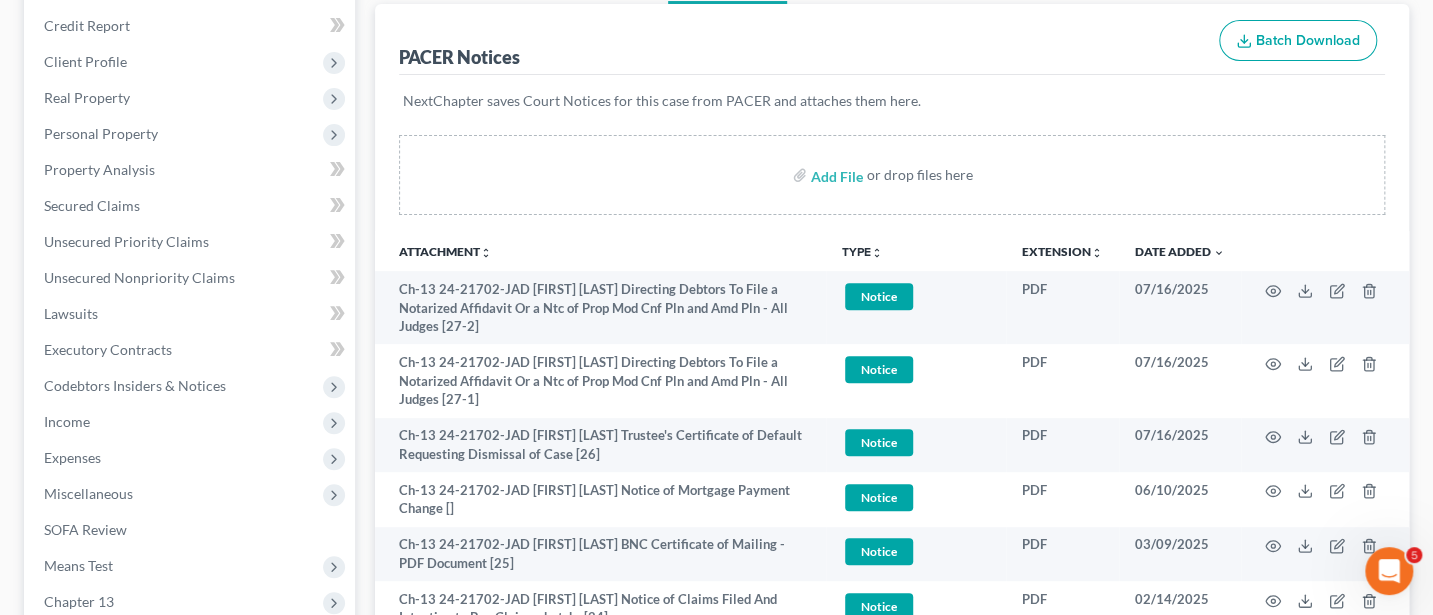 scroll, scrollTop: 266, scrollLeft: 0, axis: vertical 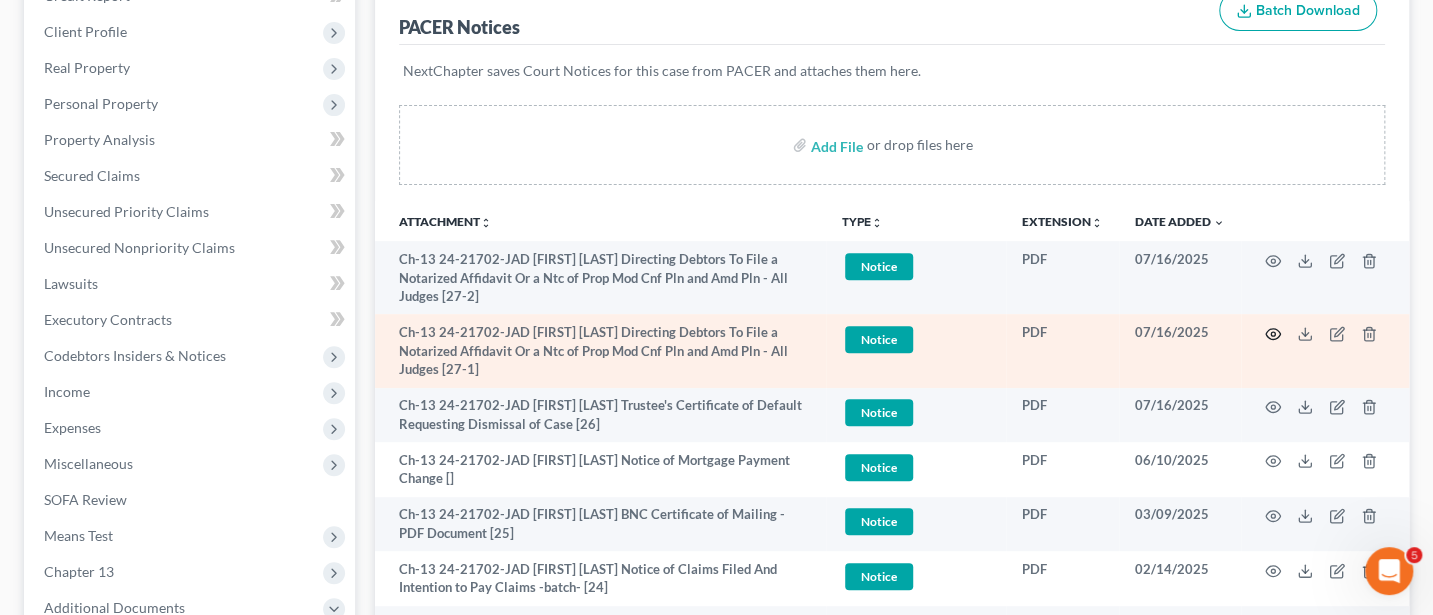 click 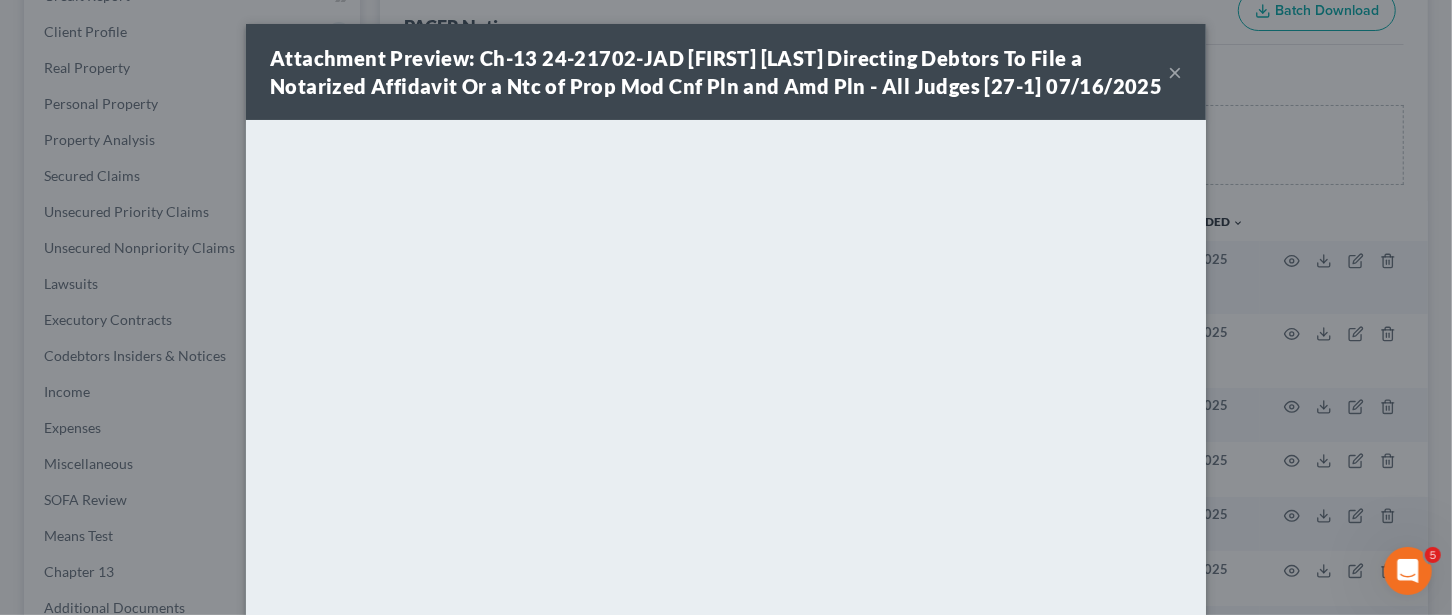 click on "×" at bounding box center (1175, 72) 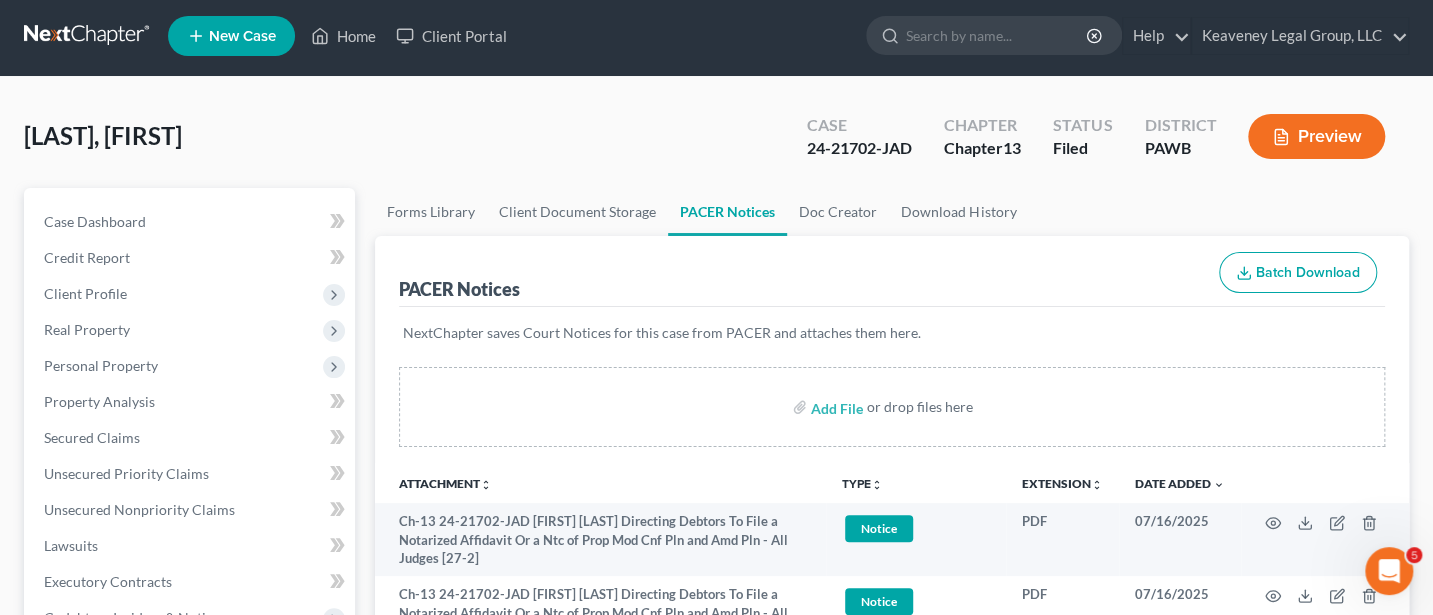scroll, scrollTop: 0, scrollLeft: 0, axis: both 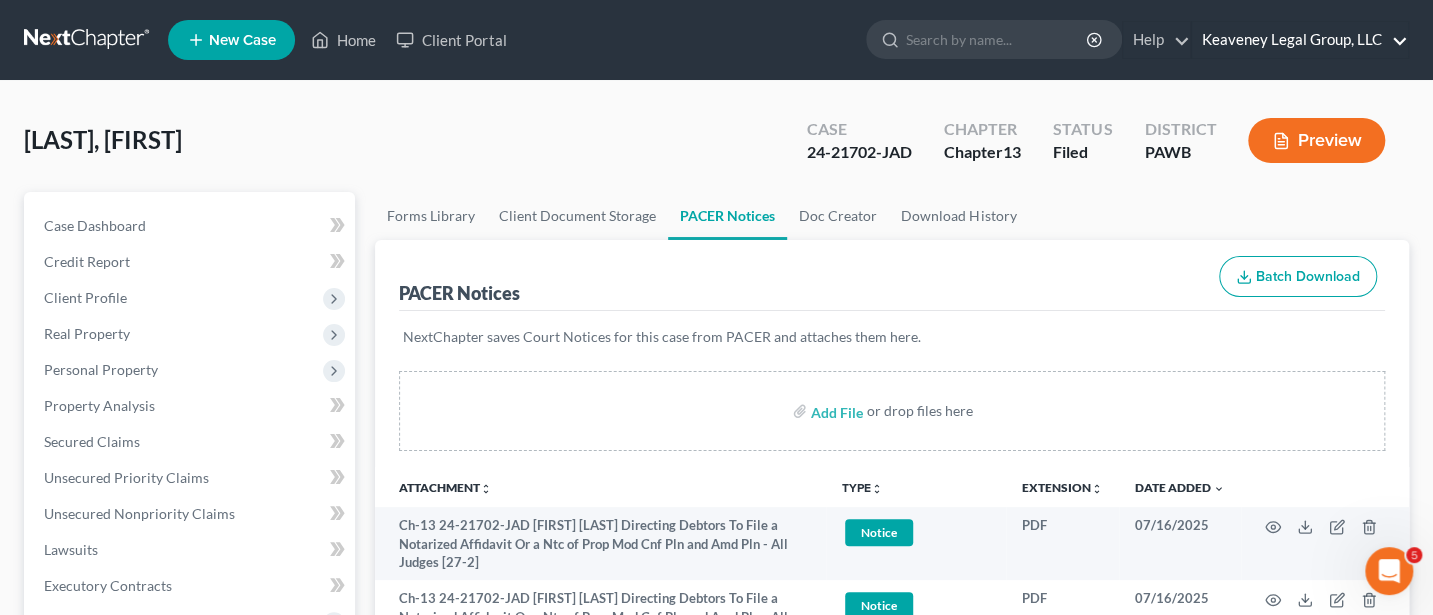 click on "Keaveney Legal Group, LLC" at bounding box center (1300, 40) 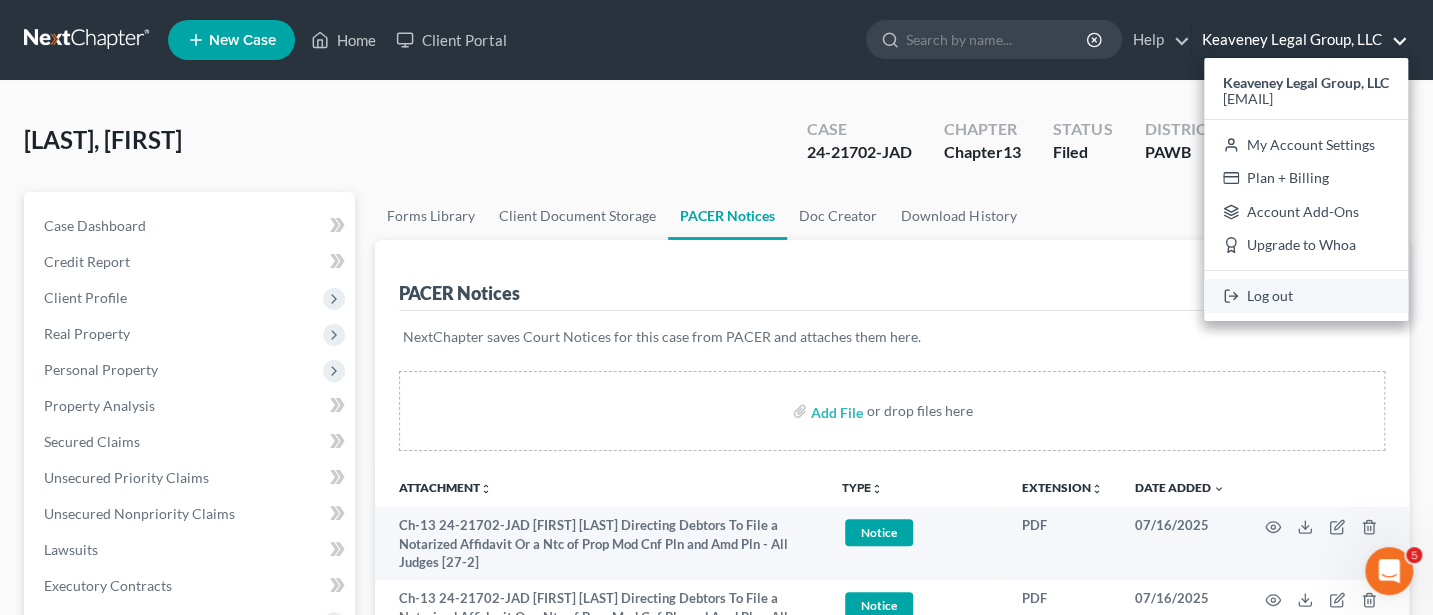 click on "Log out" at bounding box center [1306, 296] 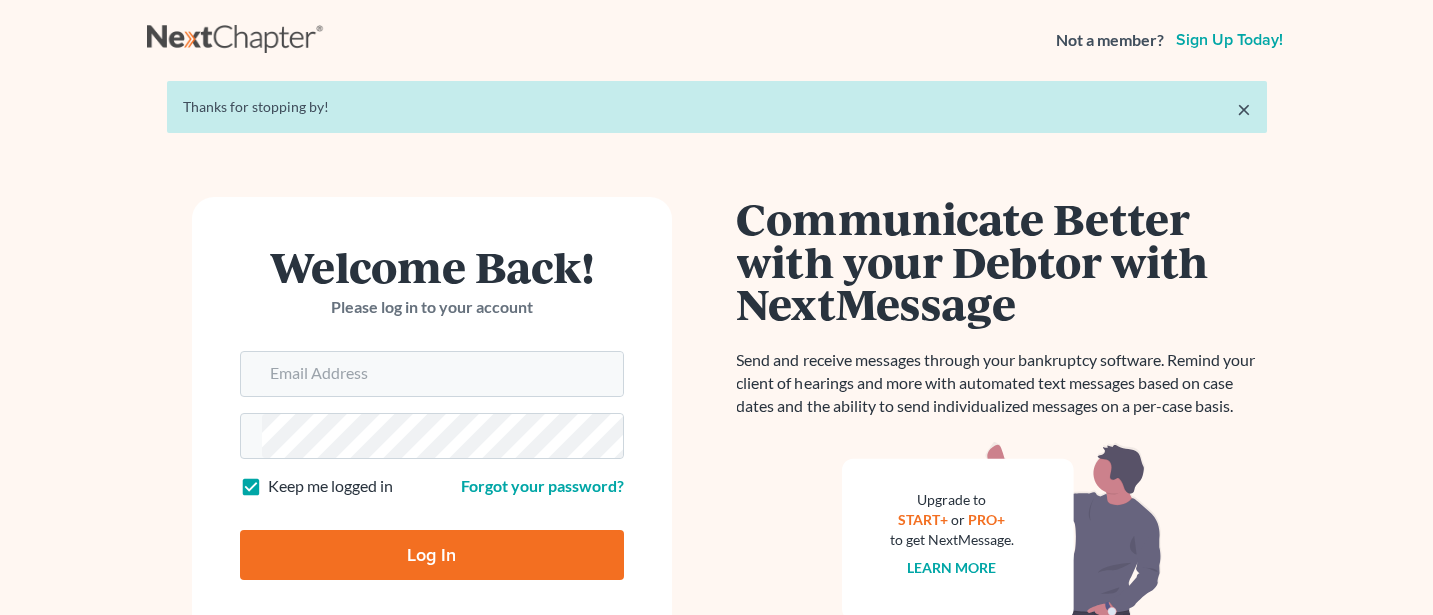 scroll, scrollTop: 0, scrollLeft: 0, axis: both 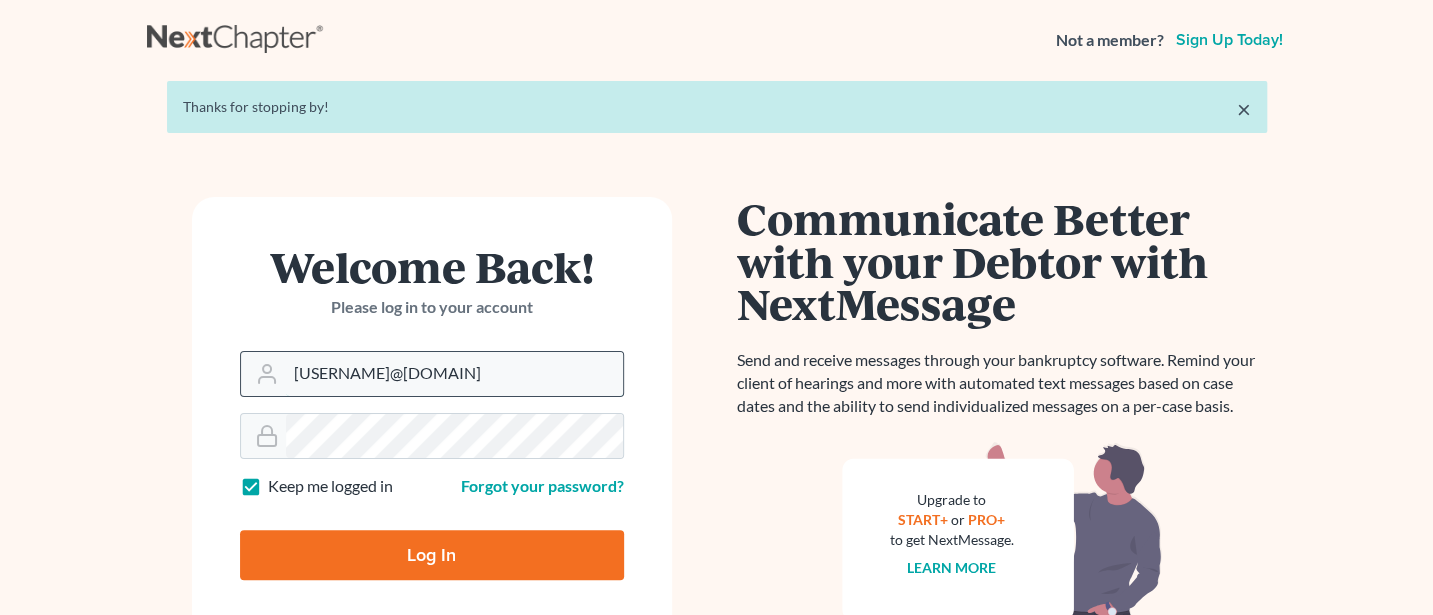 click on "[USERNAME]@[DOMAIN]" at bounding box center (454, 374) 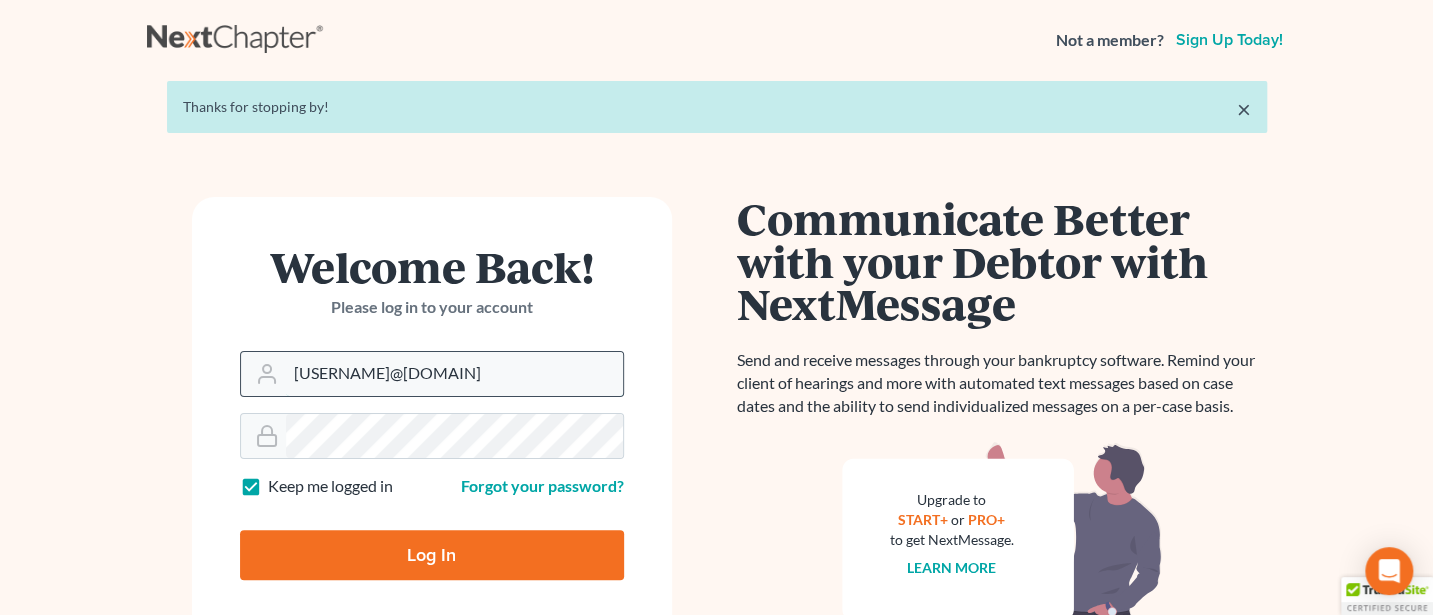 click on "[USERNAME]@[DOMAIN]" at bounding box center (454, 374) 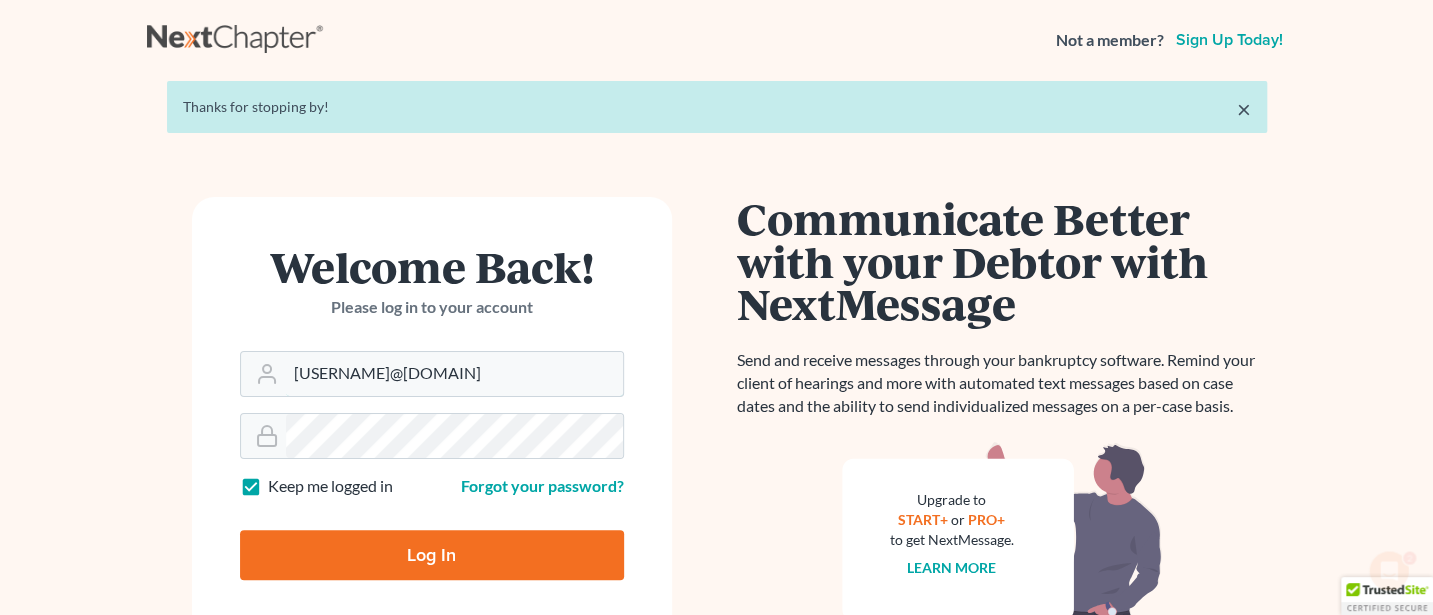 scroll, scrollTop: 0, scrollLeft: 0, axis: both 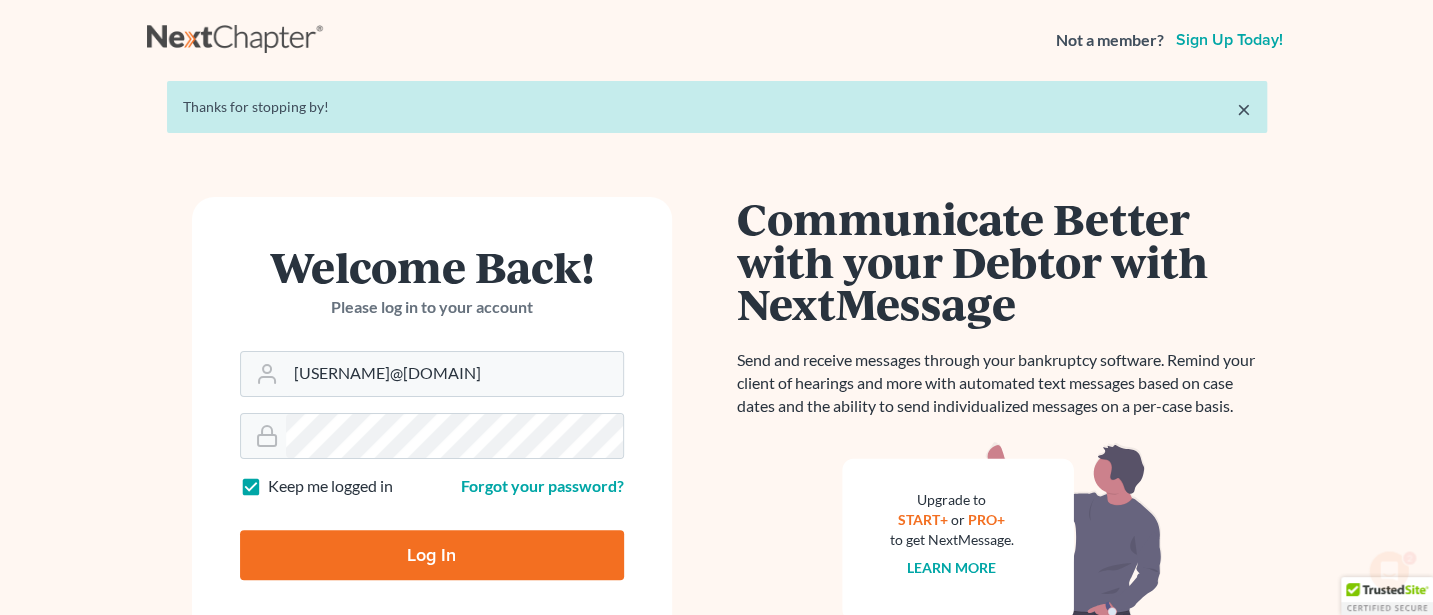 click on "Log In" at bounding box center [432, 555] 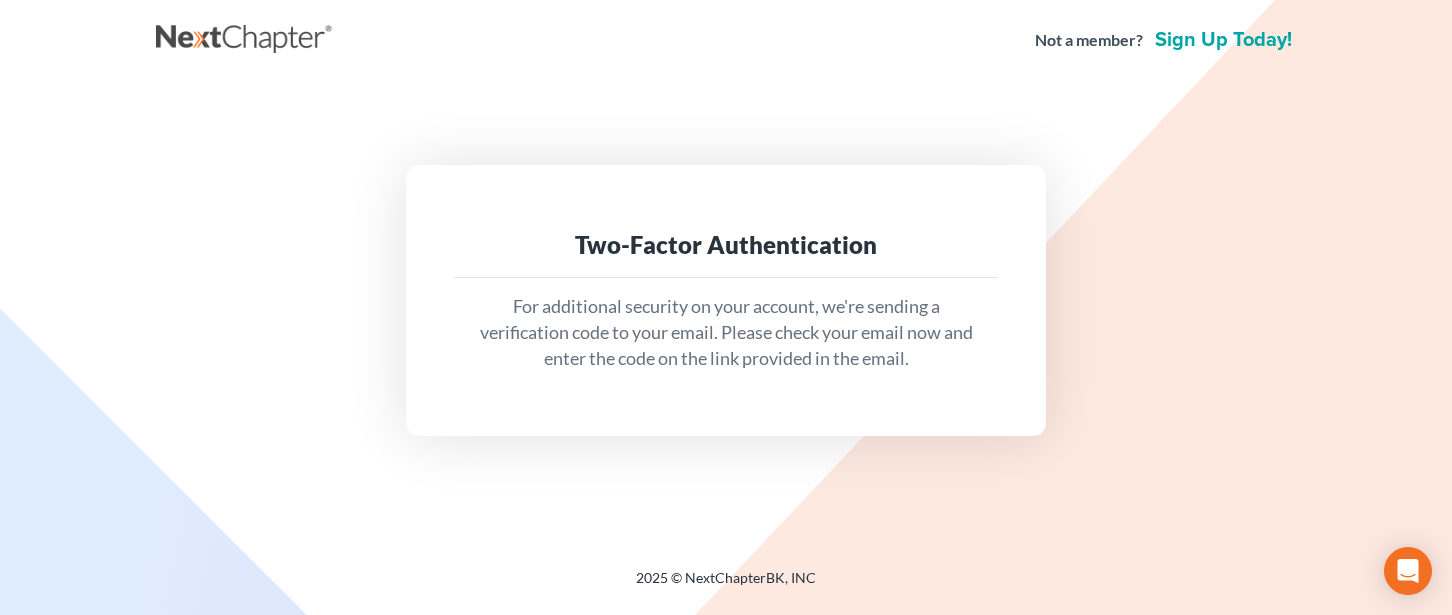 scroll, scrollTop: 0, scrollLeft: 0, axis: both 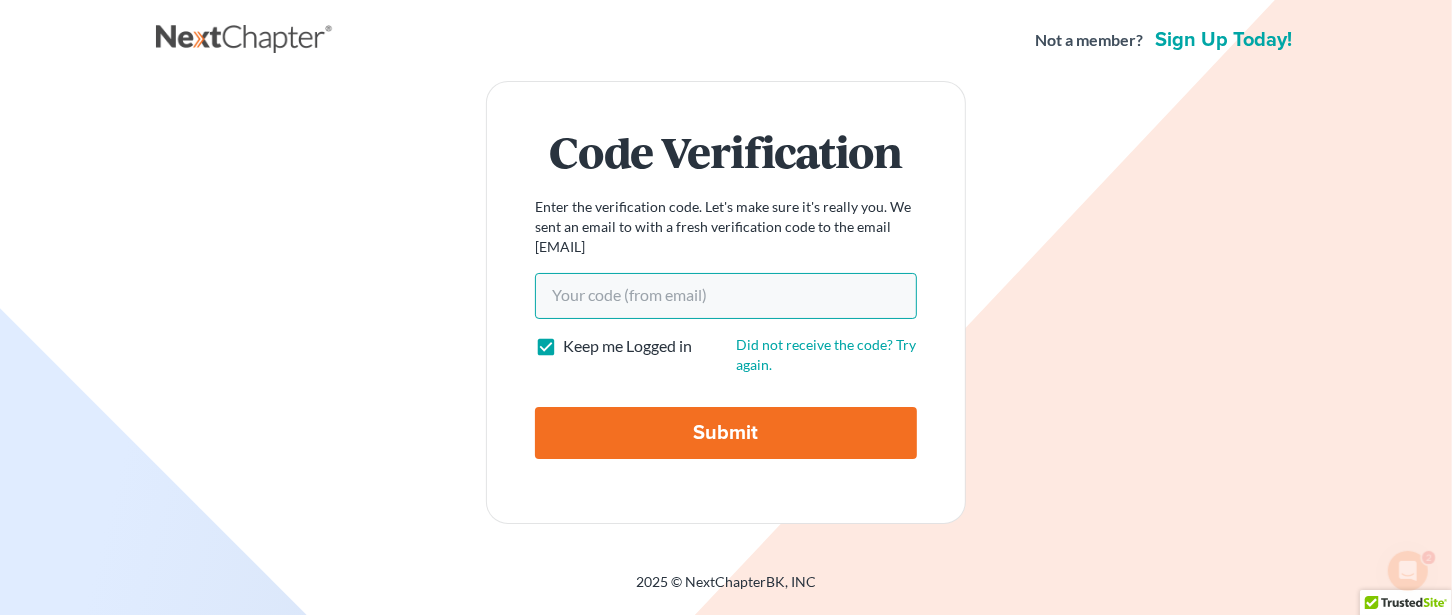 click on "Your code(from email)" at bounding box center (726, 296) 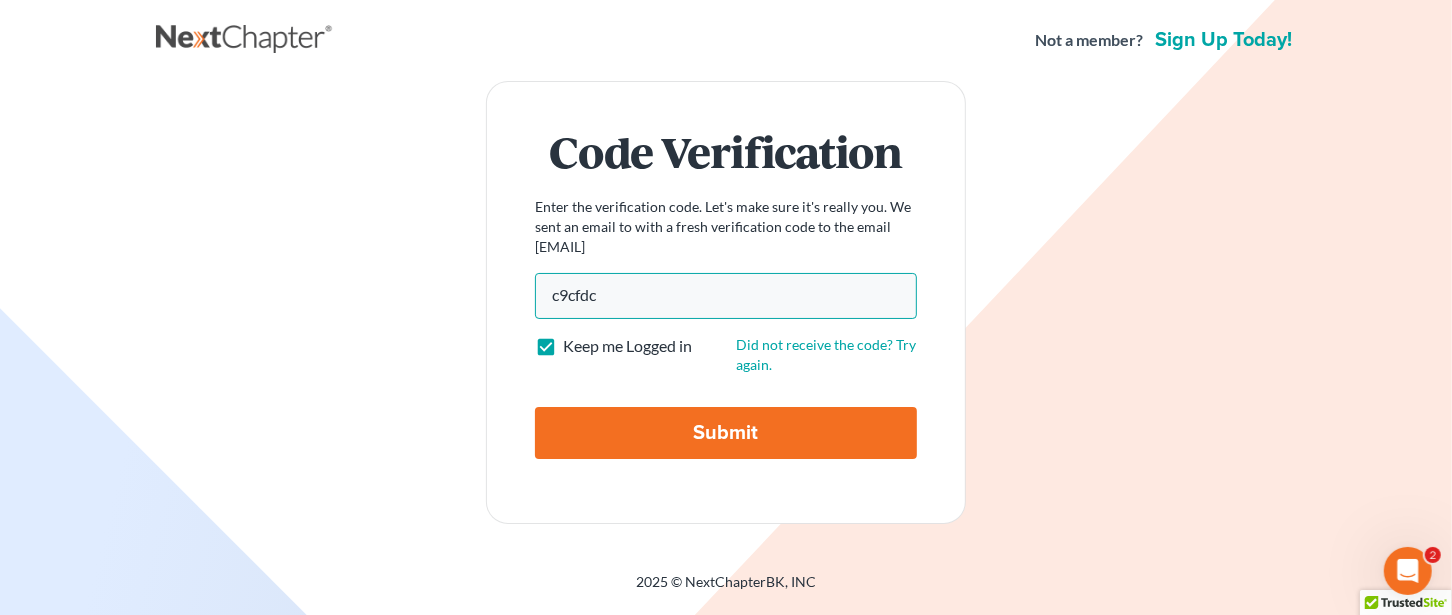 type on "c9cfdc" 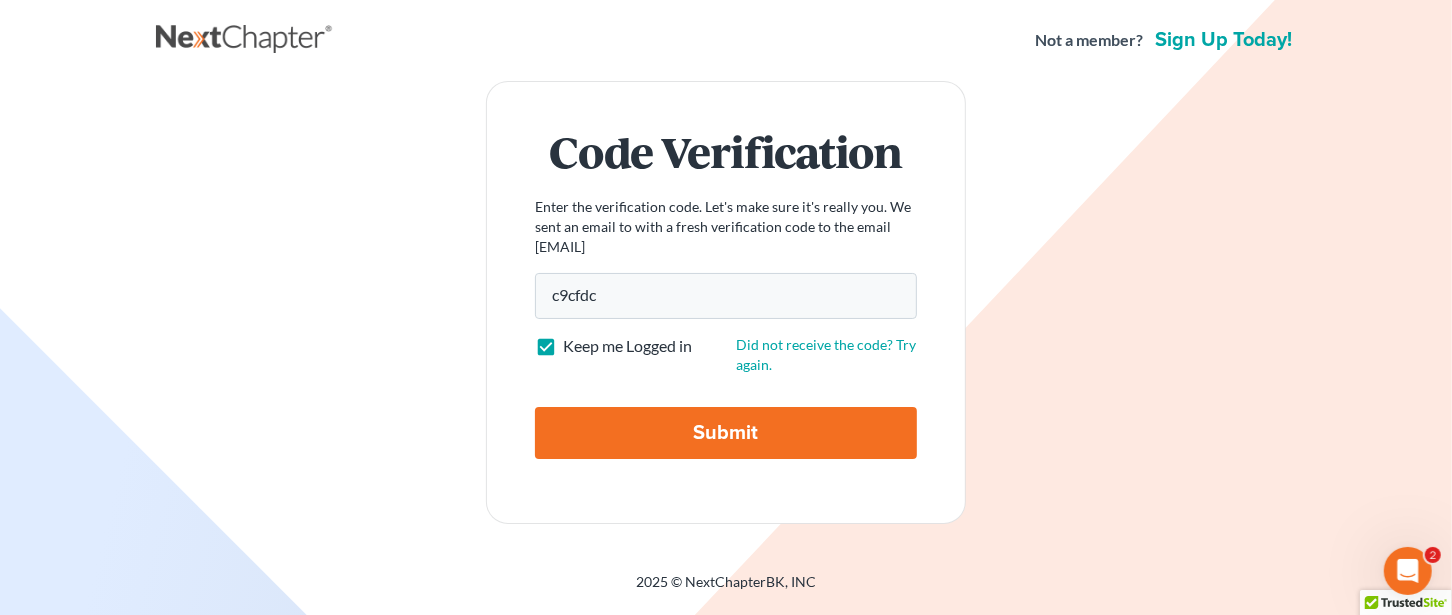 click on "Submit" at bounding box center [726, 433] 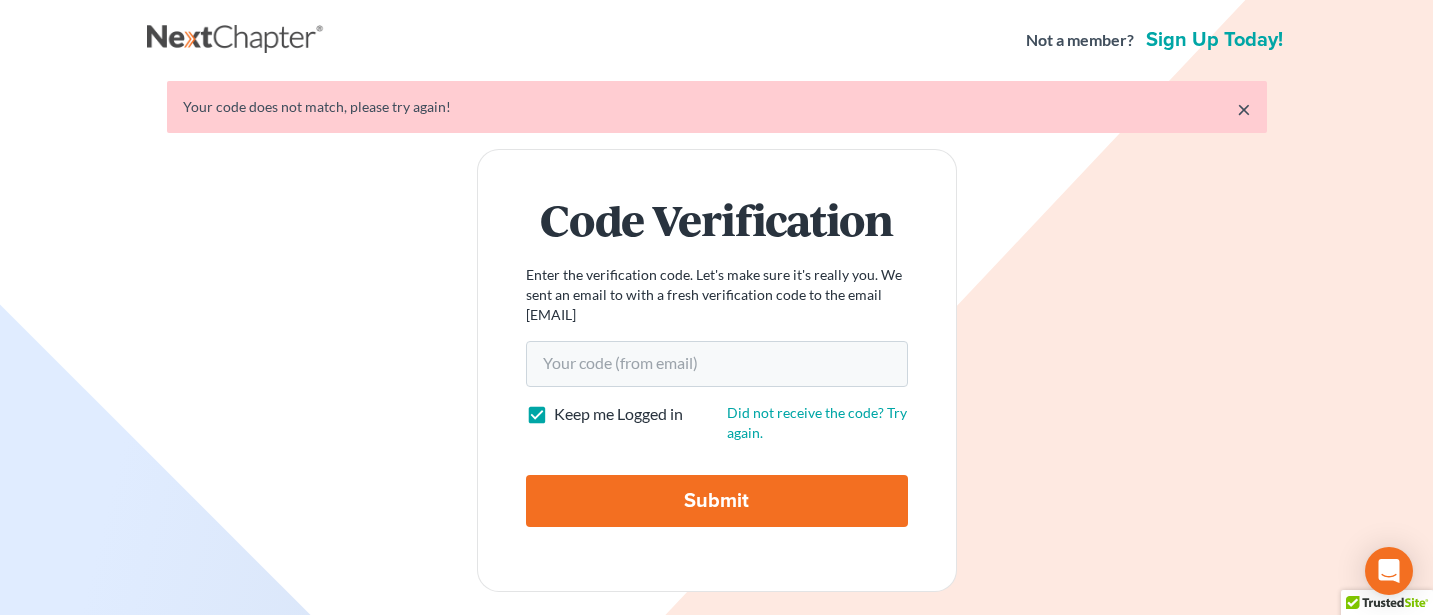 scroll, scrollTop: 0, scrollLeft: 0, axis: both 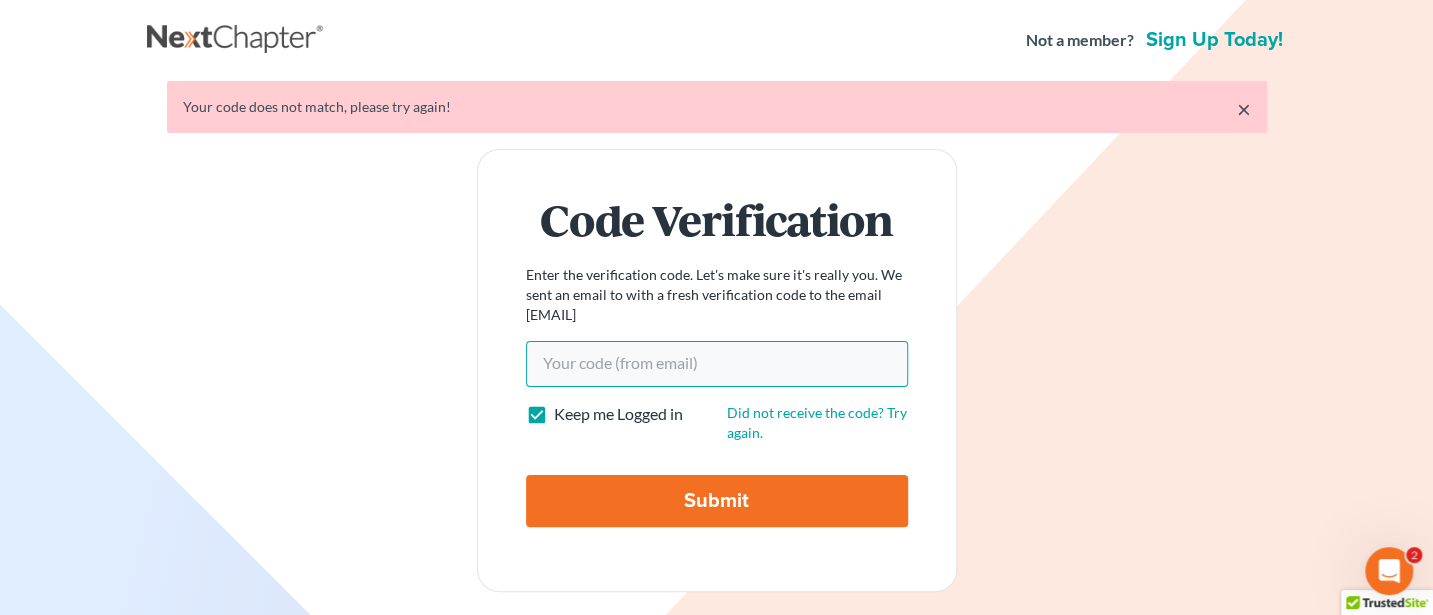 click on "Your code(from email)" at bounding box center [717, 364] 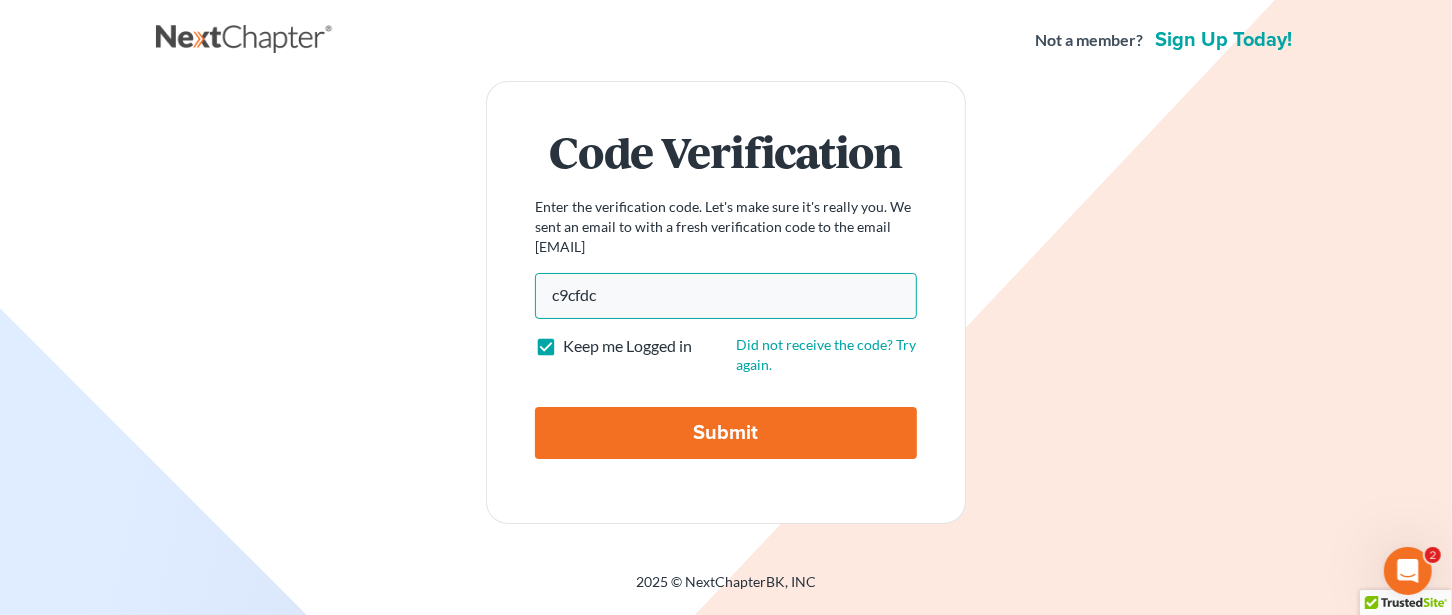 type on "c9cfdc" 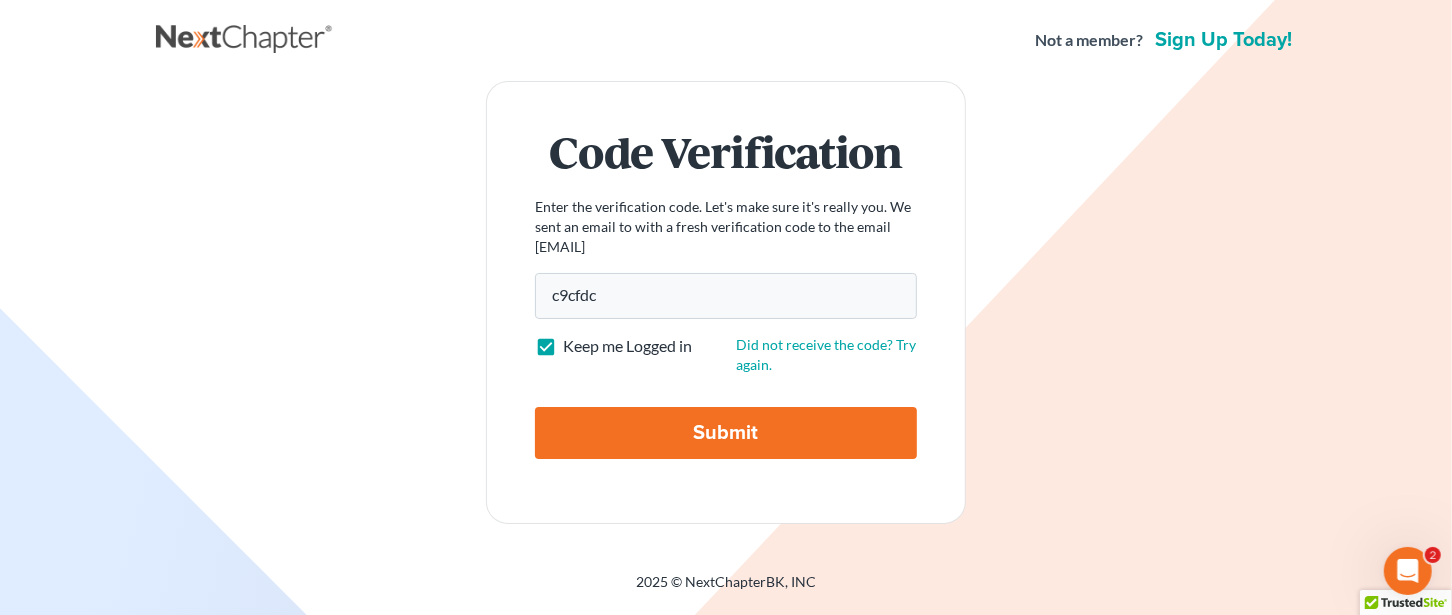 click on "Submit" at bounding box center (726, 433) 